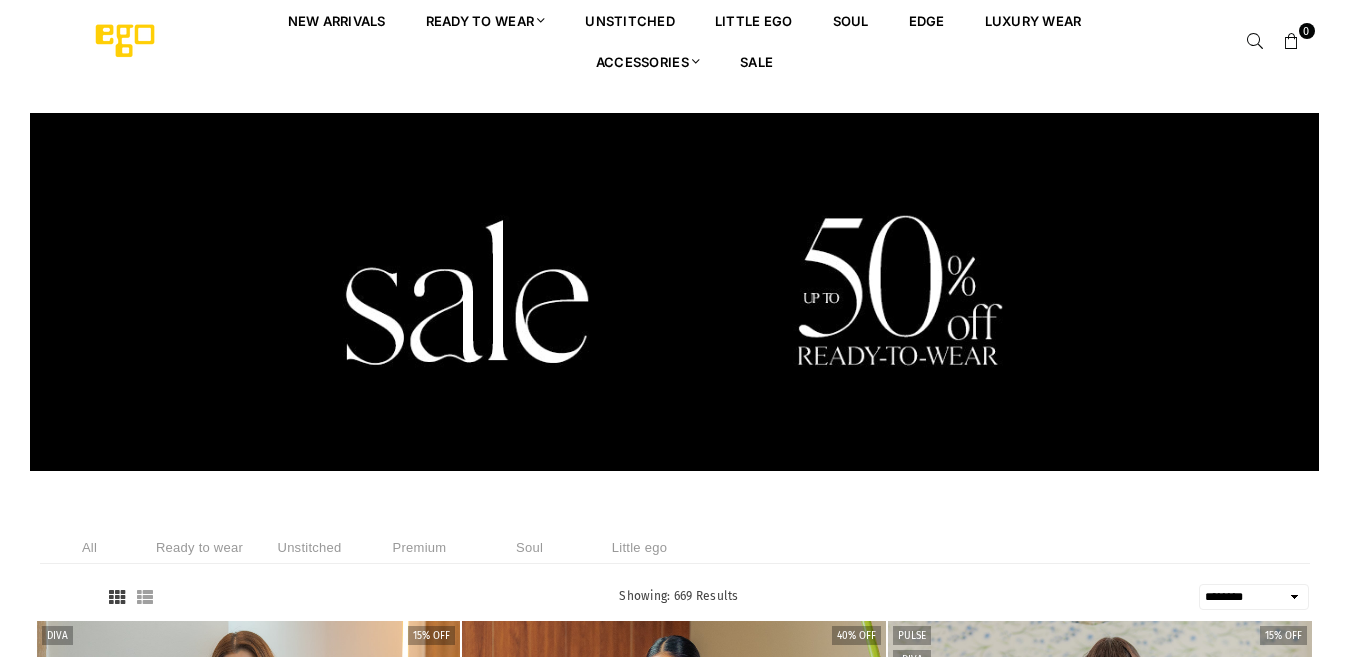 select on "******" 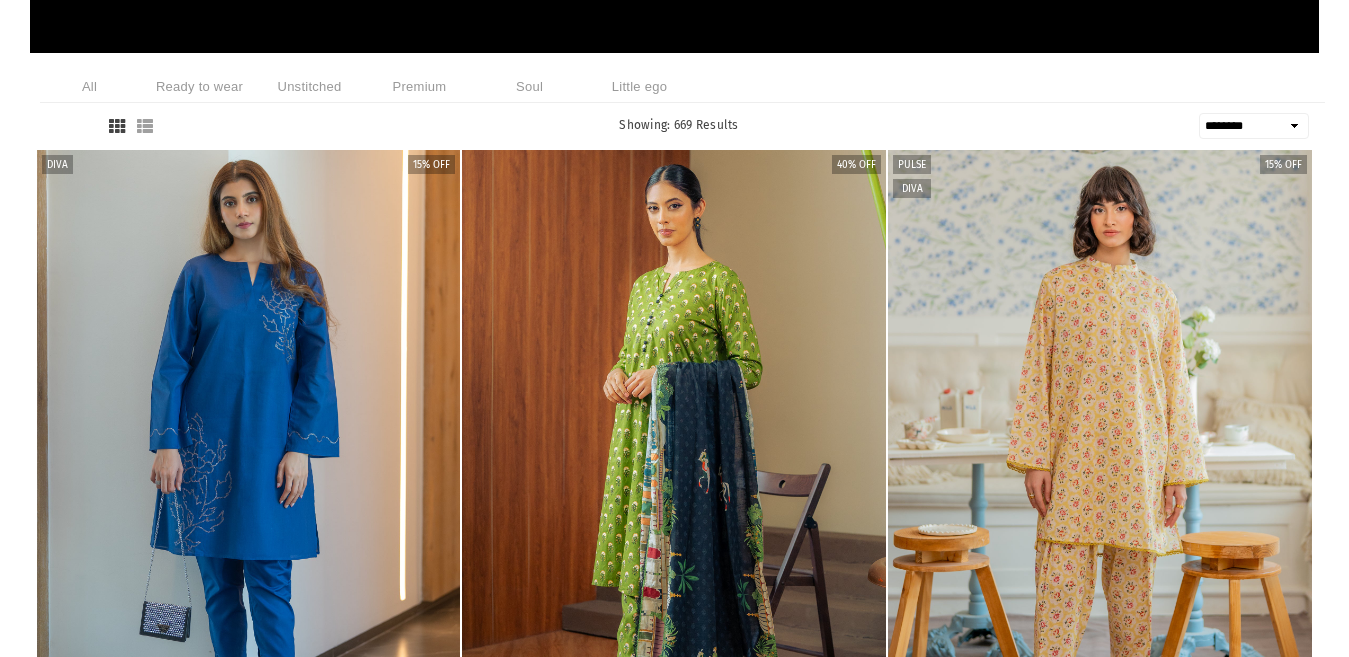 scroll, scrollTop: 520, scrollLeft: 0, axis: vertical 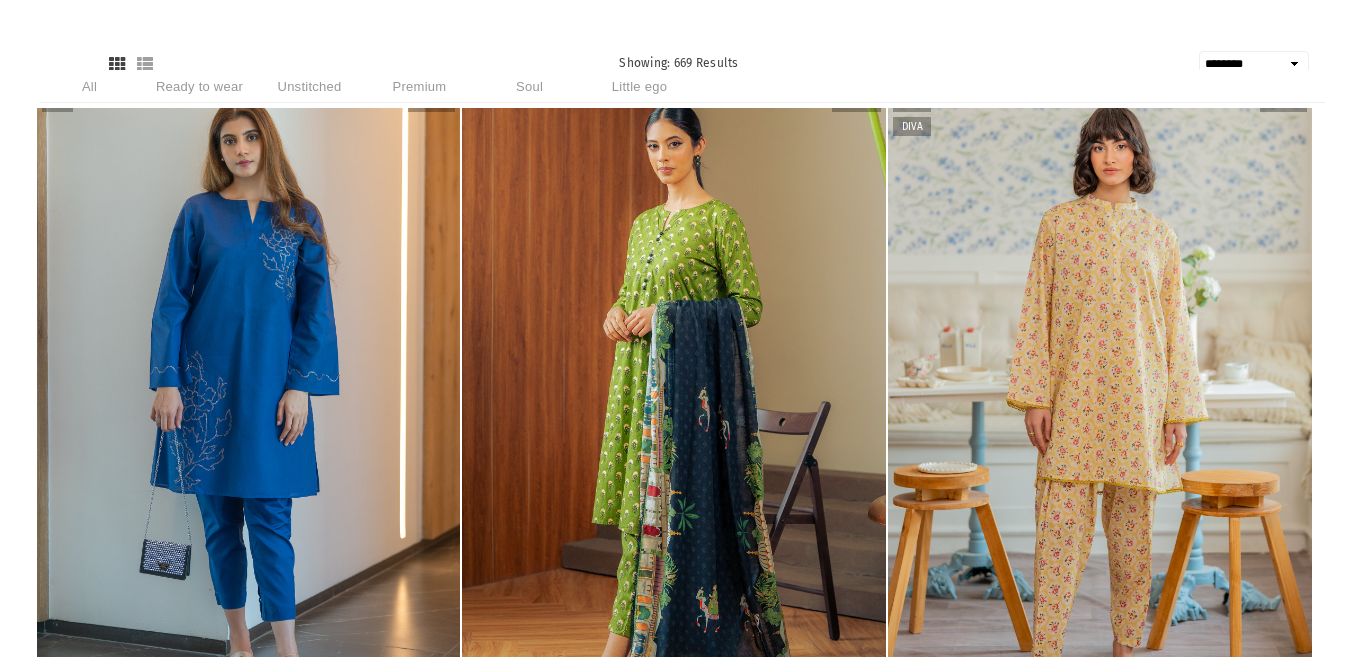 click at bounding box center [249, 406] 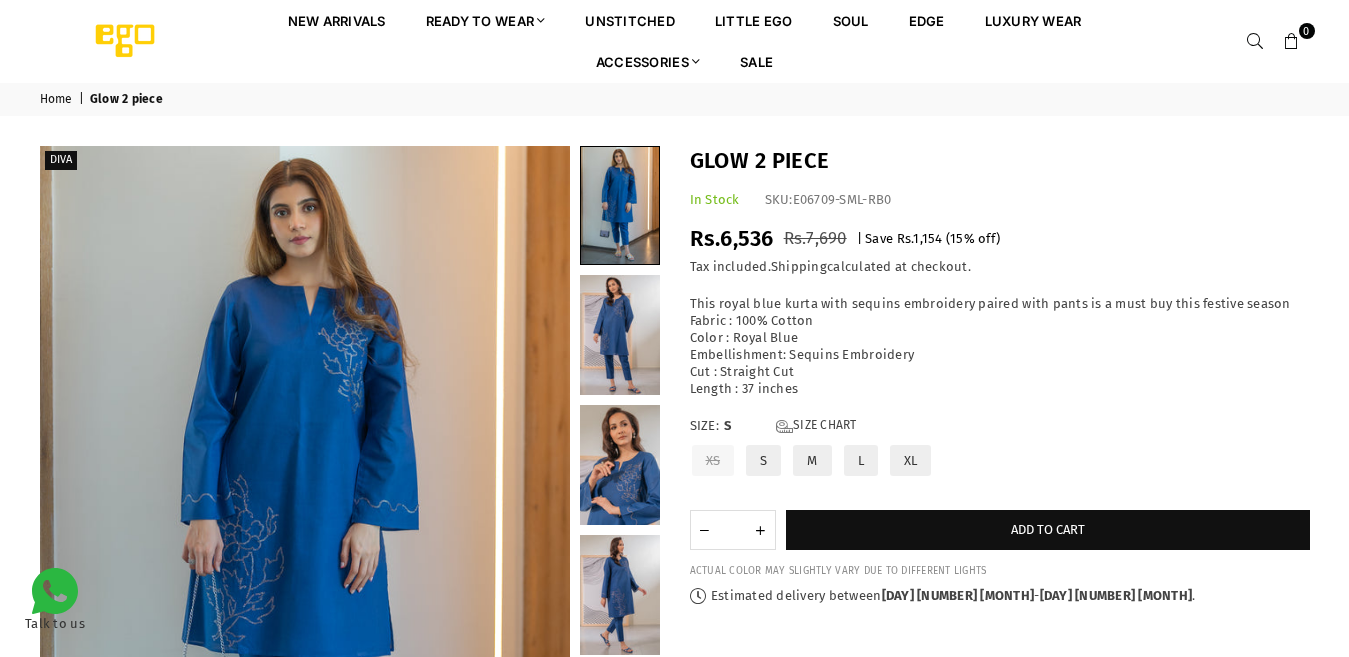 scroll, scrollTop: 0, scrollLeft: 0, axis: both 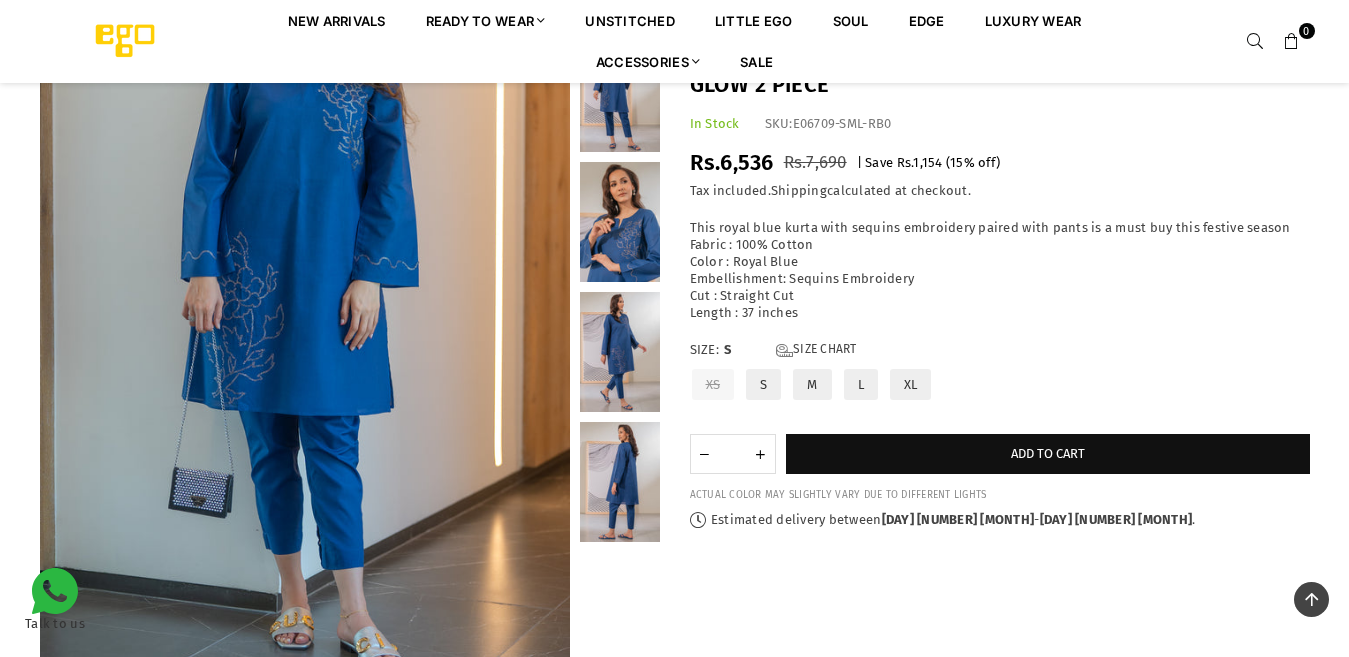click at bounding box center (620, 222) 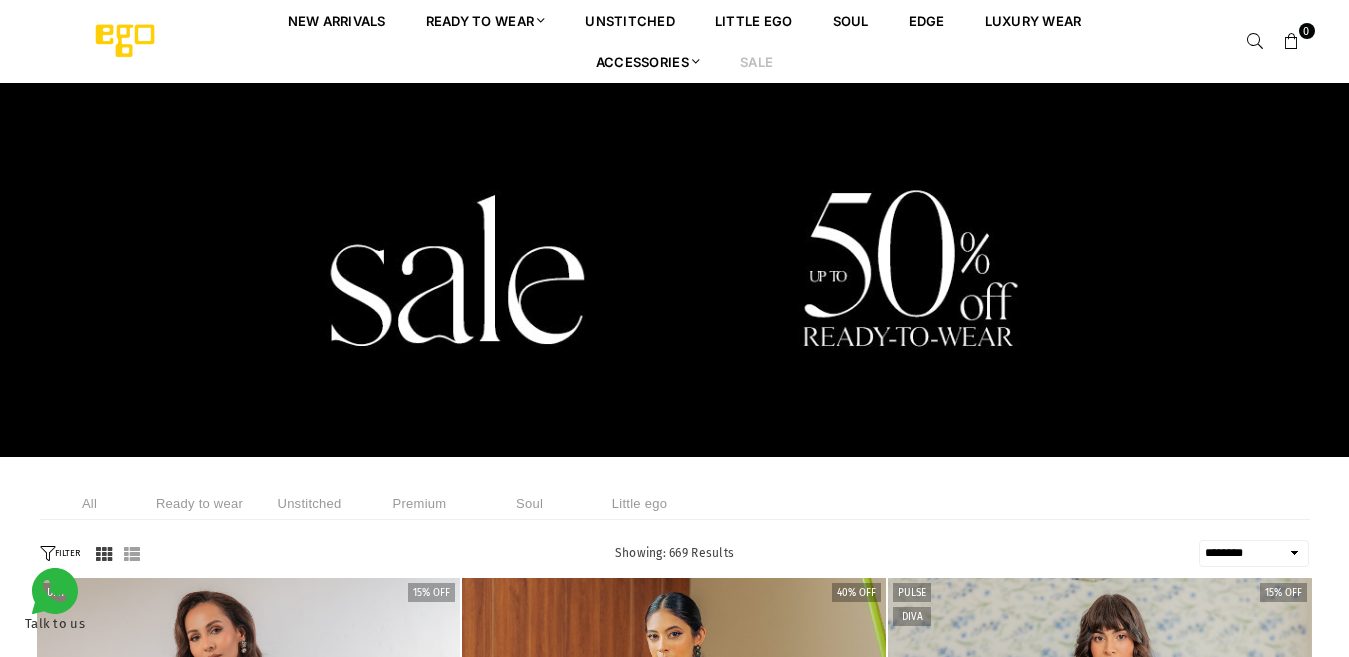 select on "******" 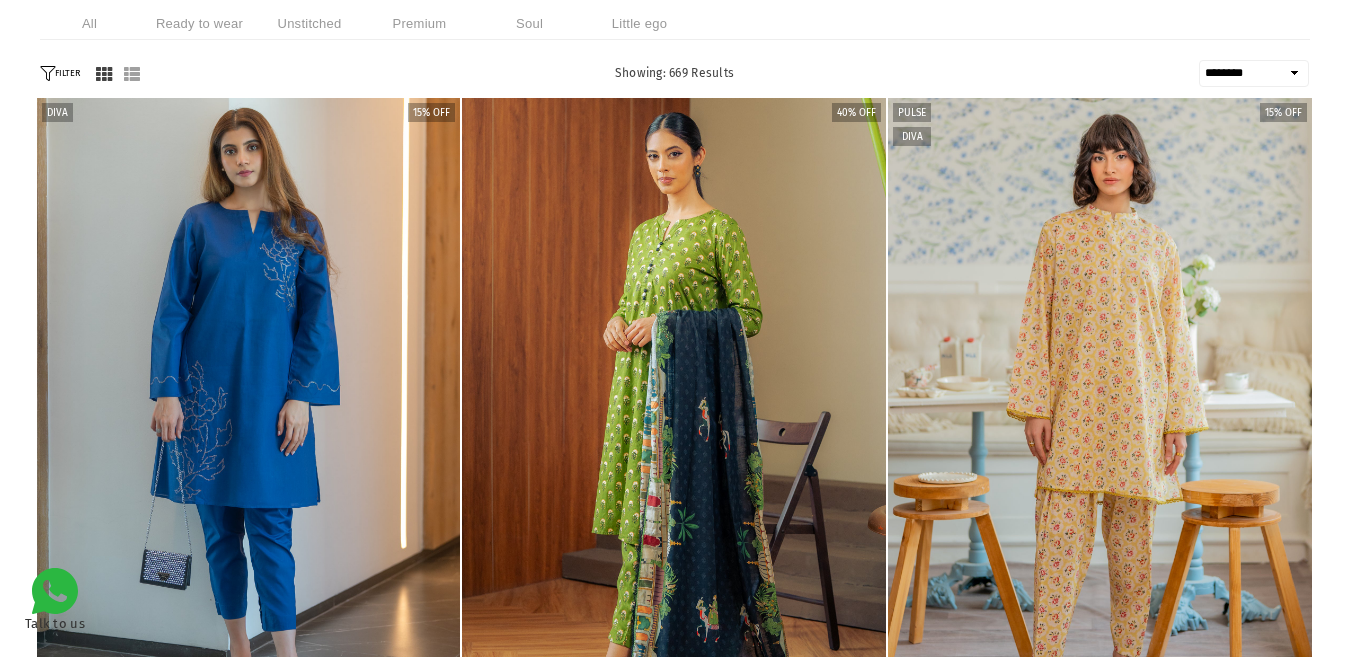 scroll, scrollTop: 480, scrollLeft: 0, axis: vertical 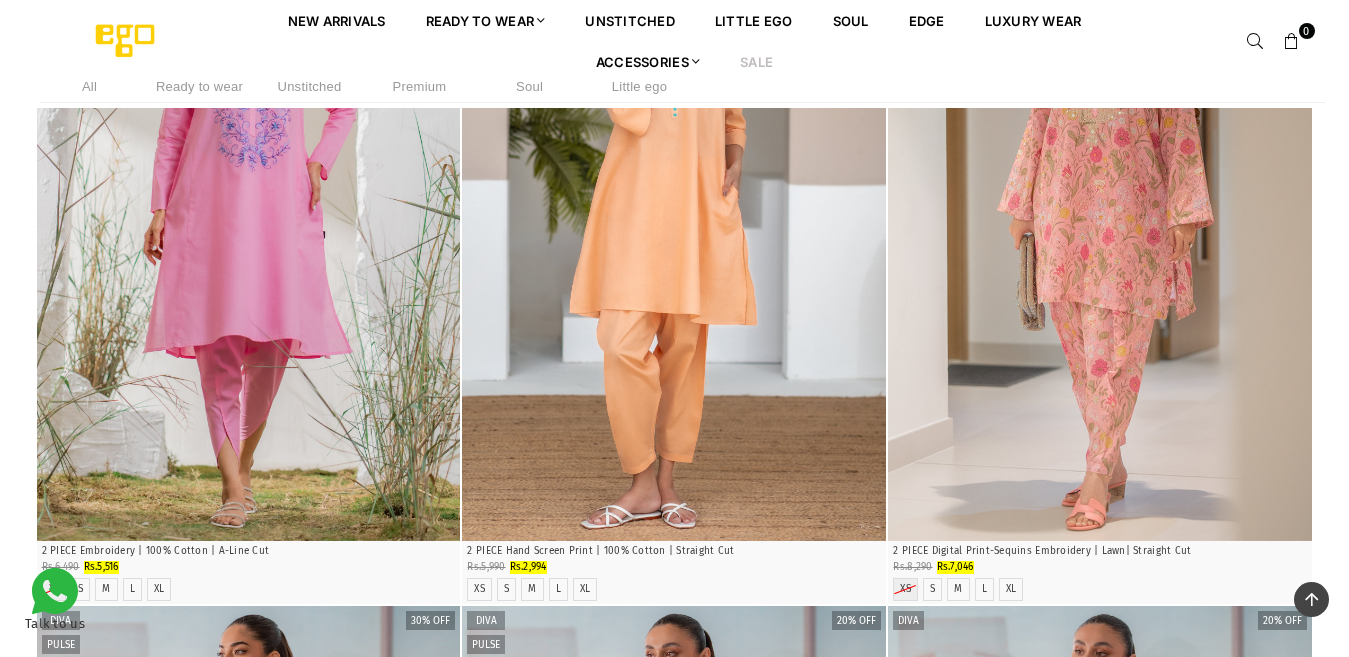 click on "Sale" at bounding box center (756, 61) 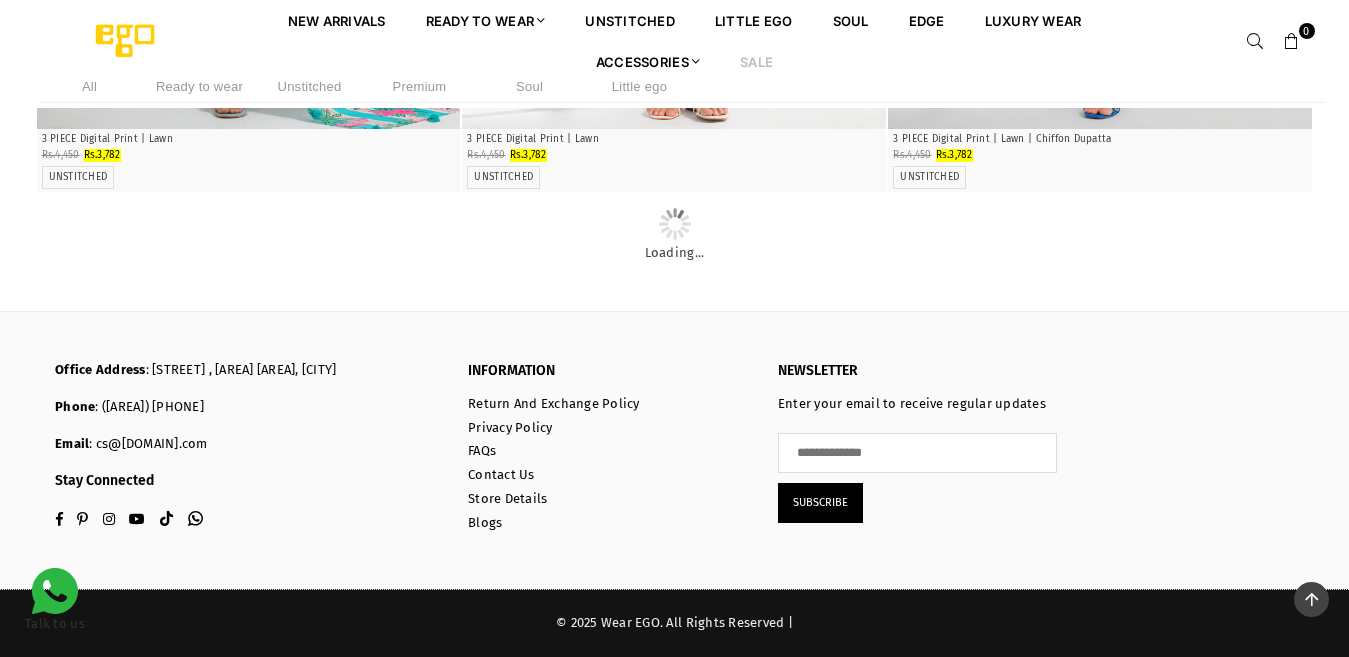 scroll, scrollTop: 18114, scrollLeft: 0, axis: vertical 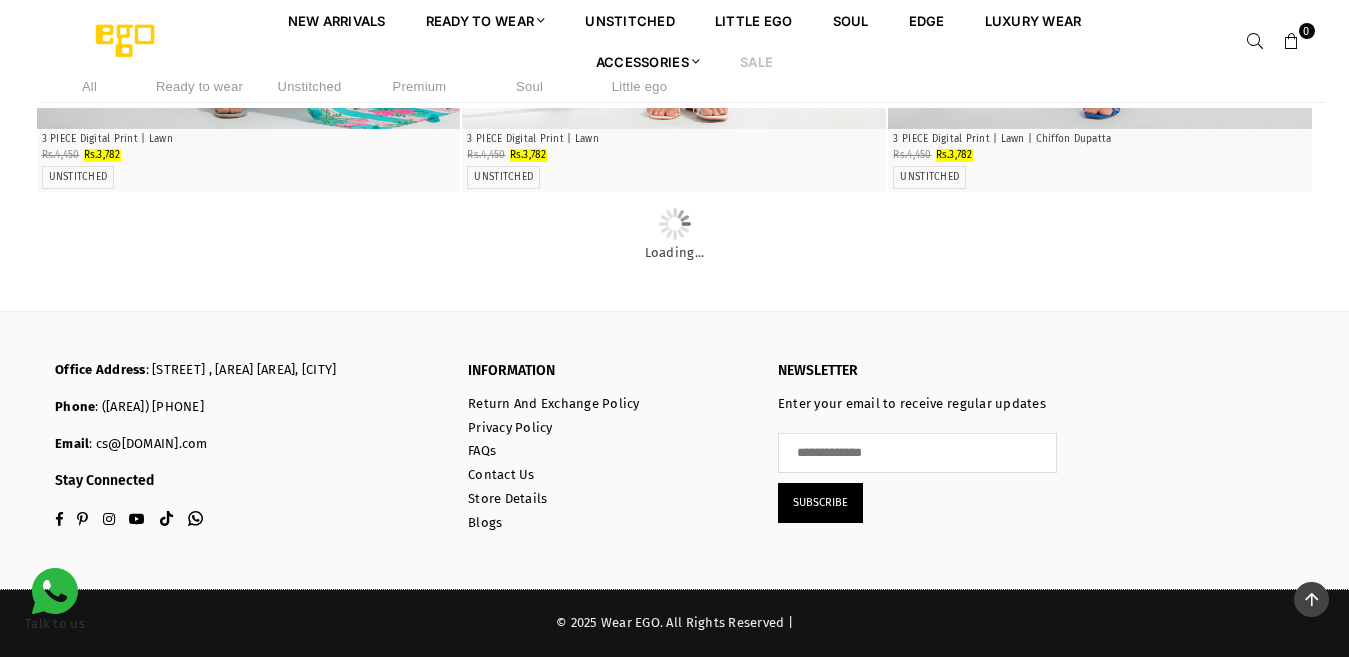 click on "Little ego" at bounding box center (640, 86) 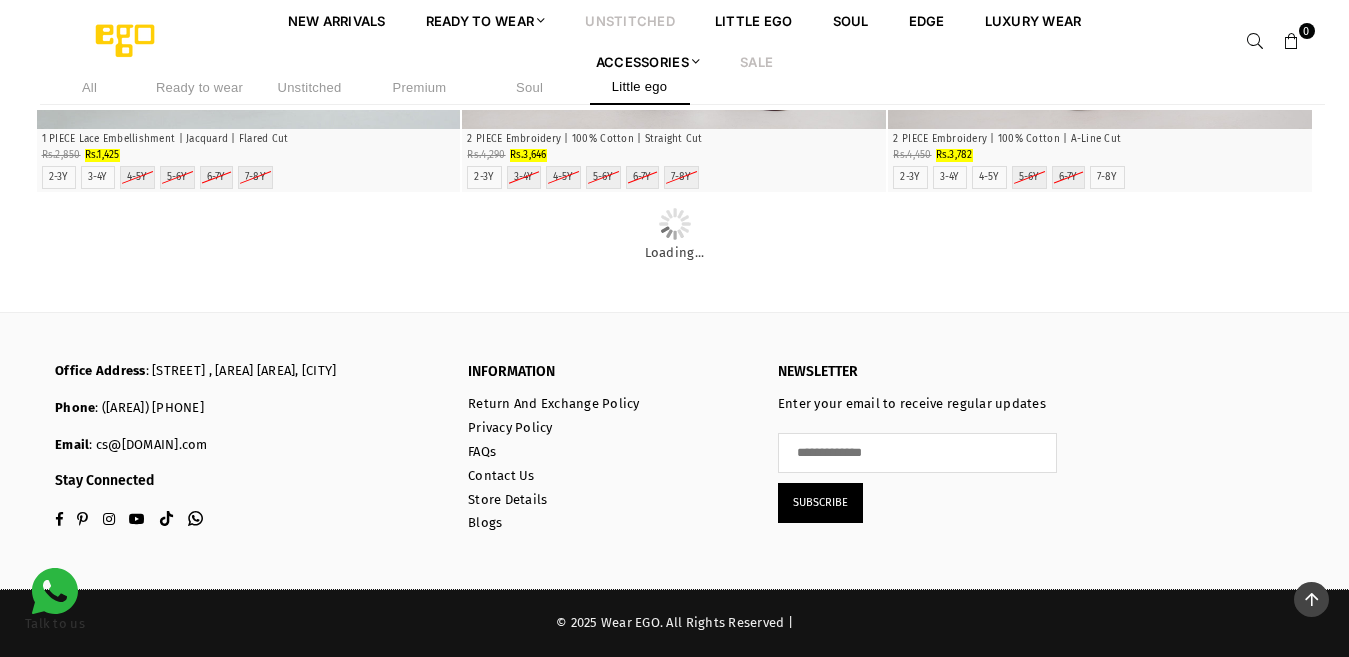 scroll, scrollTop: 4762, scrollLeft: 0, axis: vertical 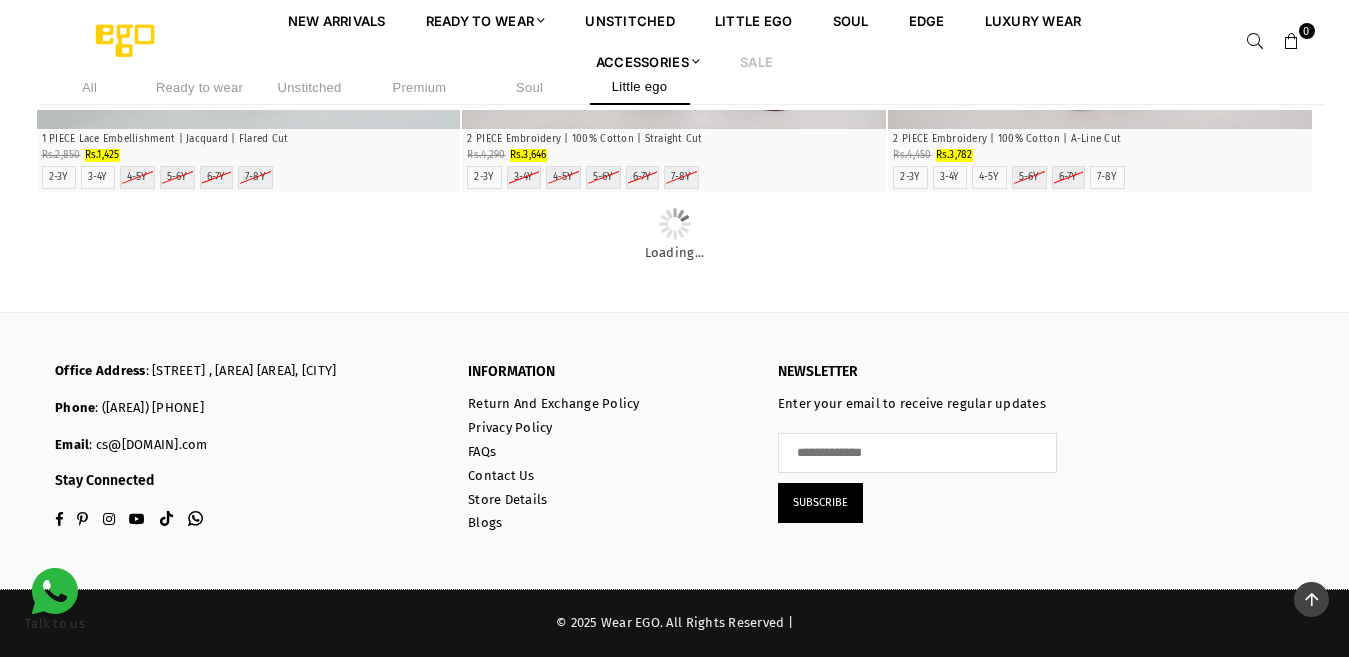 click at bounding box center [249, -2248] 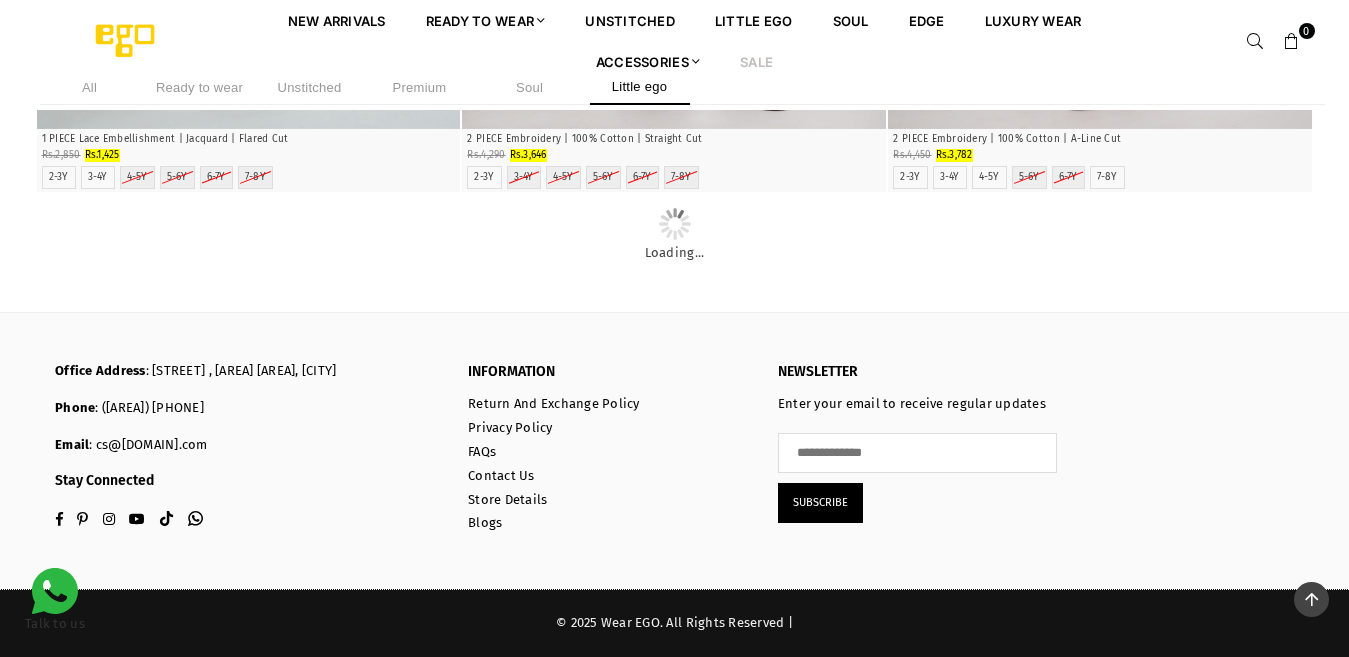 scroll, scrollTop: 17174, scrollLeft: 0, axis: vertical 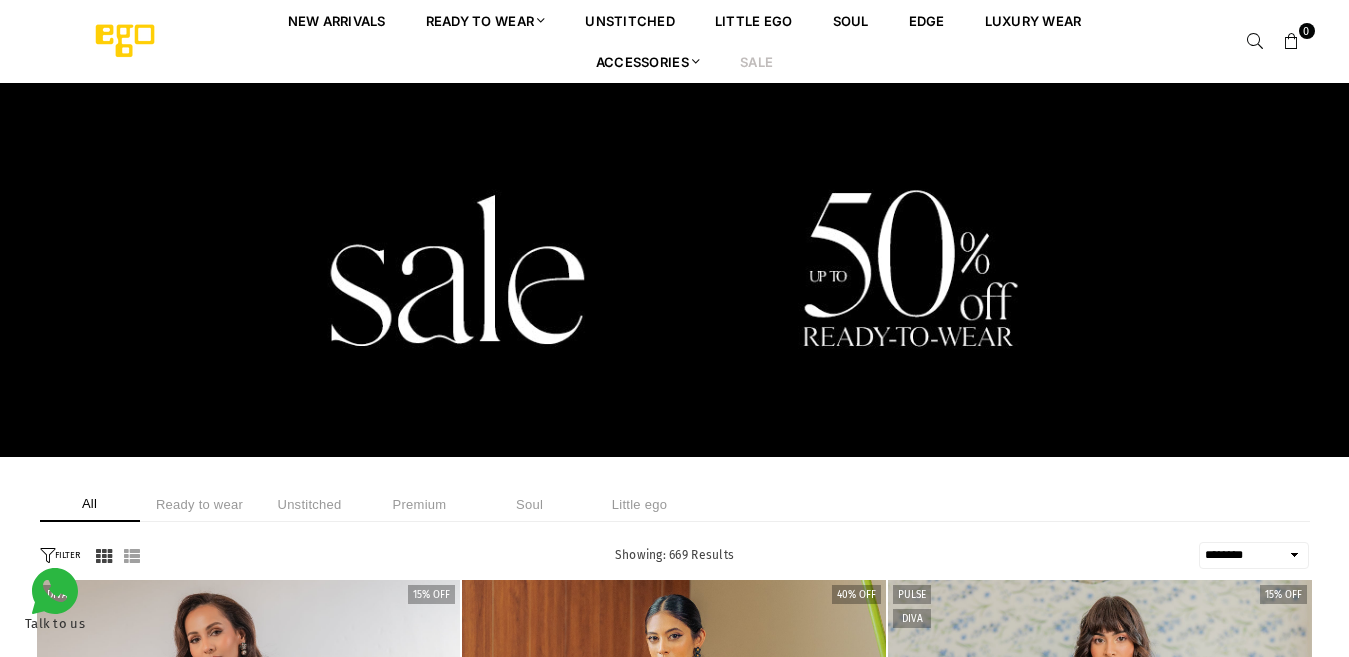 select on "******" 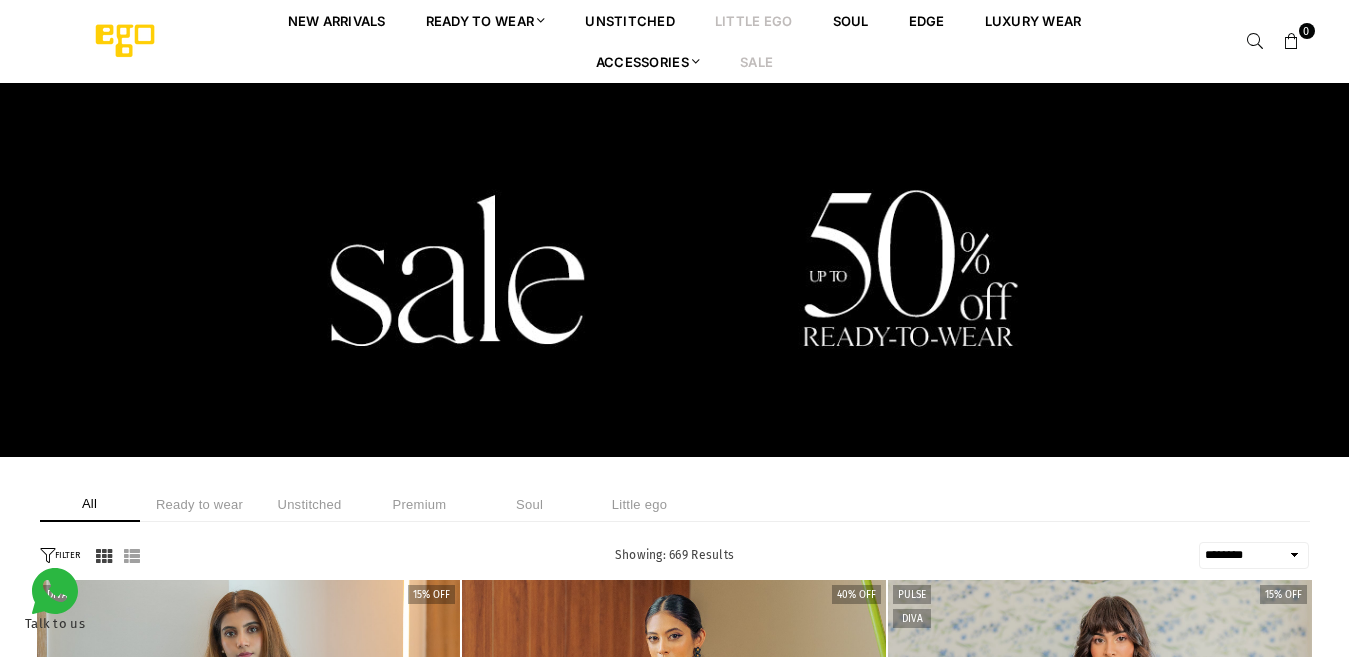 scroll, scrollTop: 40, scrollLeft: 0, axis: vertical 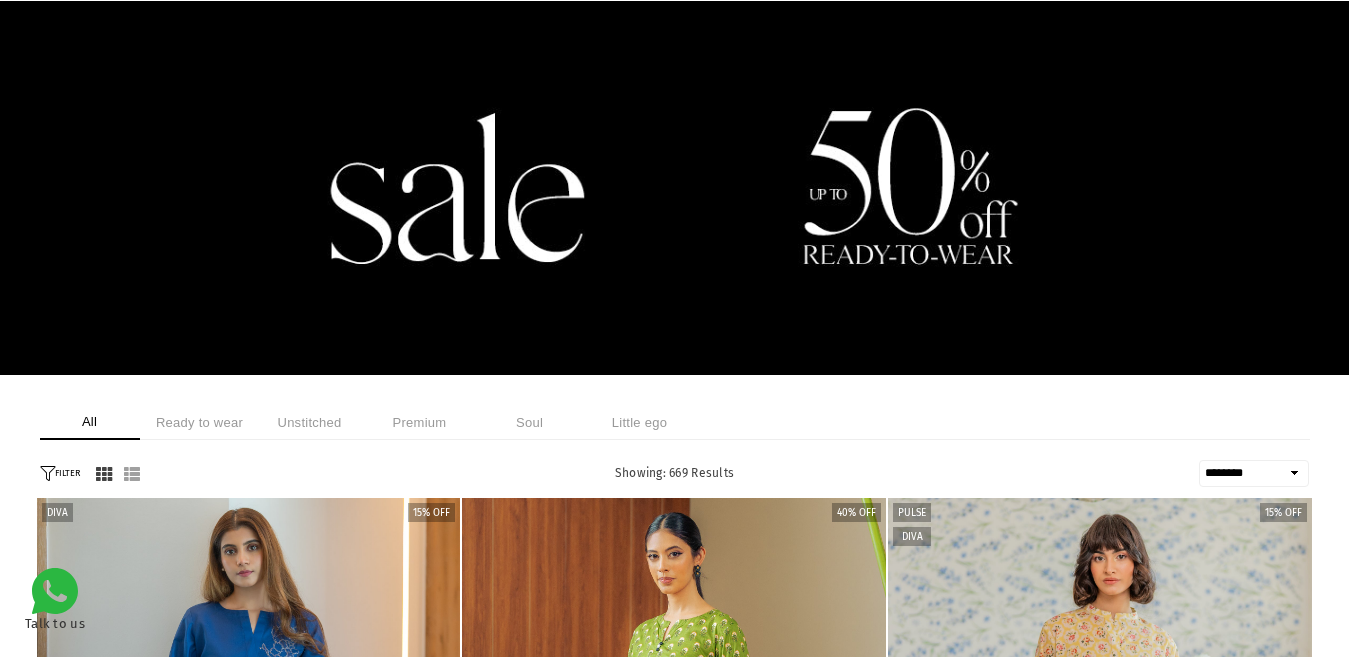 click on "Unstitched" at bounding box center (310, 422) 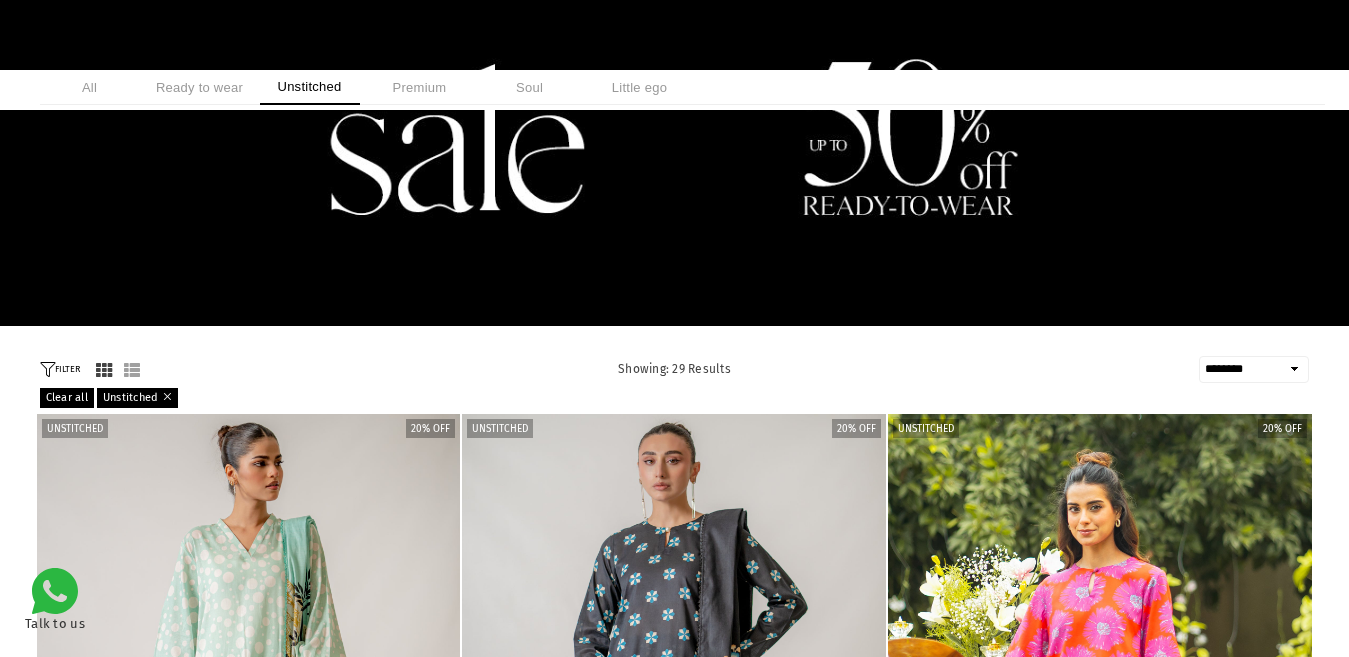 scroll, scrollTop: 242, scrollLeft: 0, axis: vertical 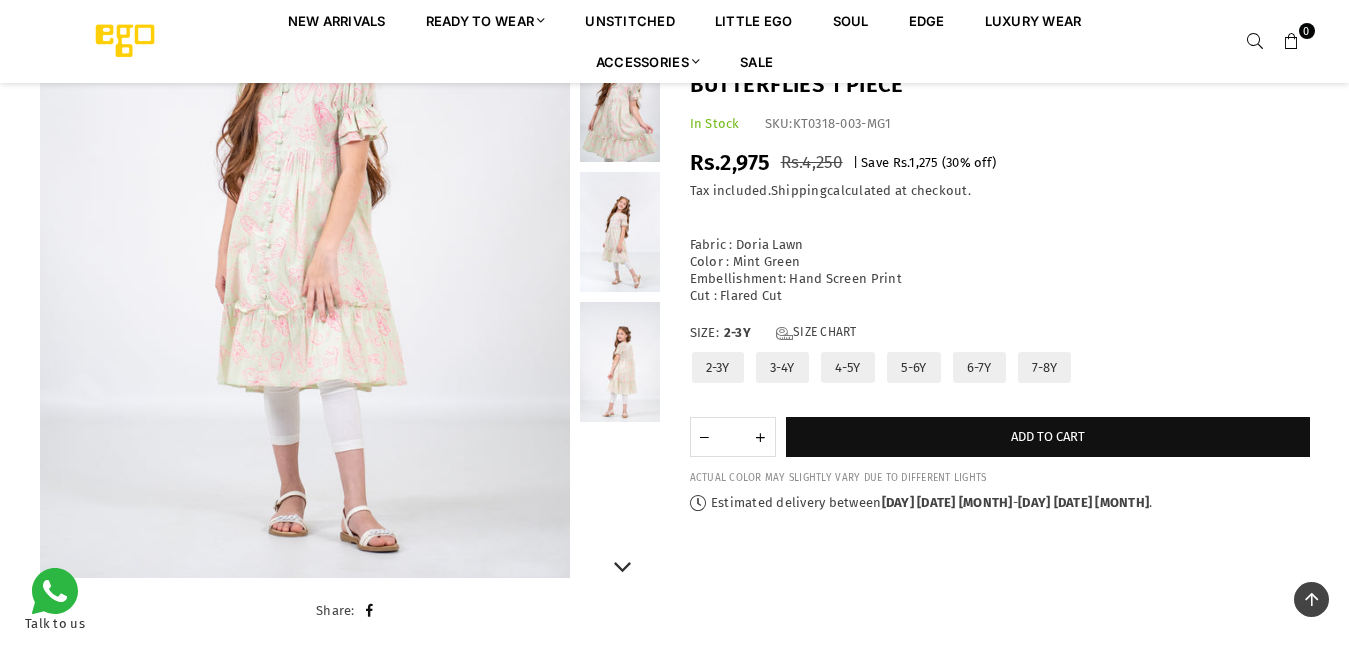 click at bounding box center [620, 102] 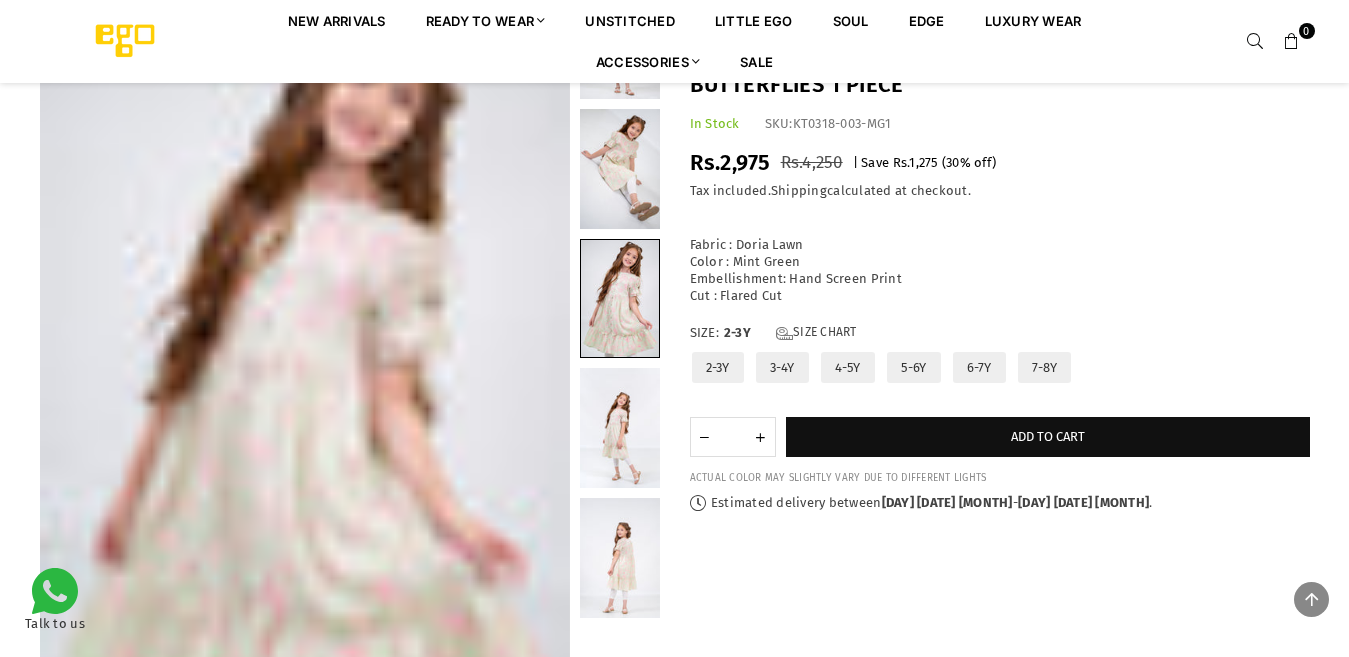 scroll, scrollTop: 162, scrollLeft: 0, axis: vertical 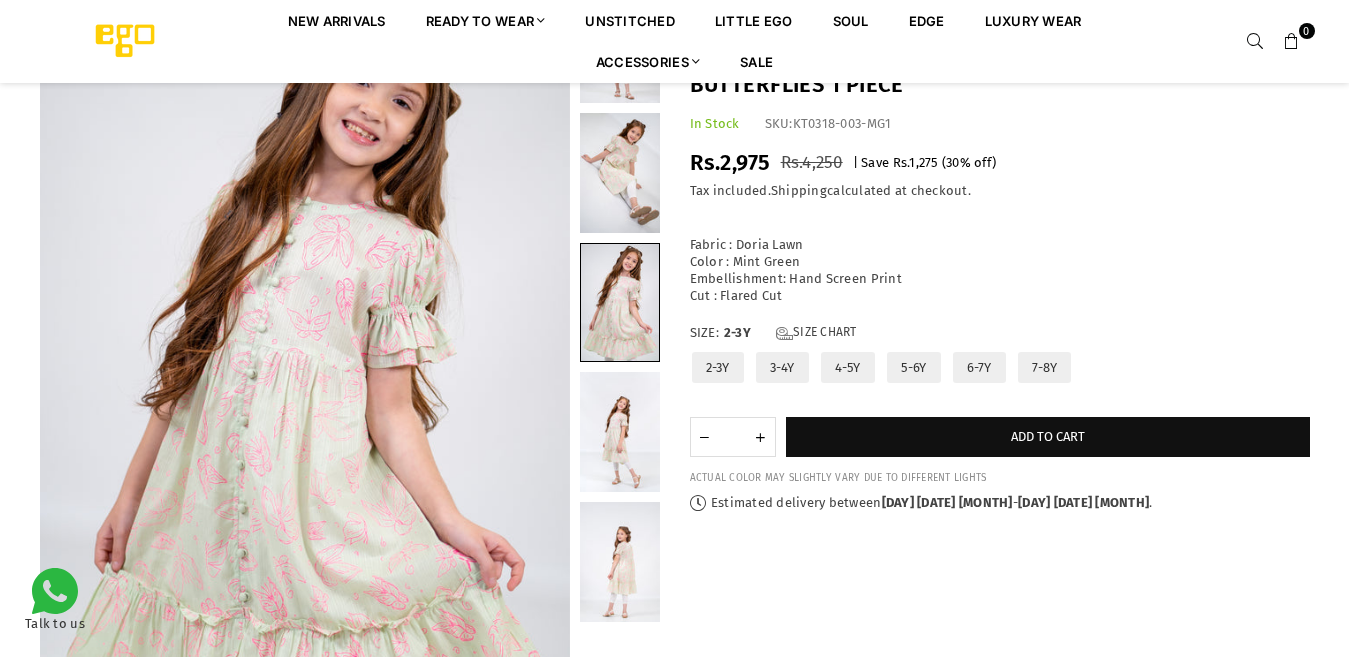 click at bounding box center [620, 380] 